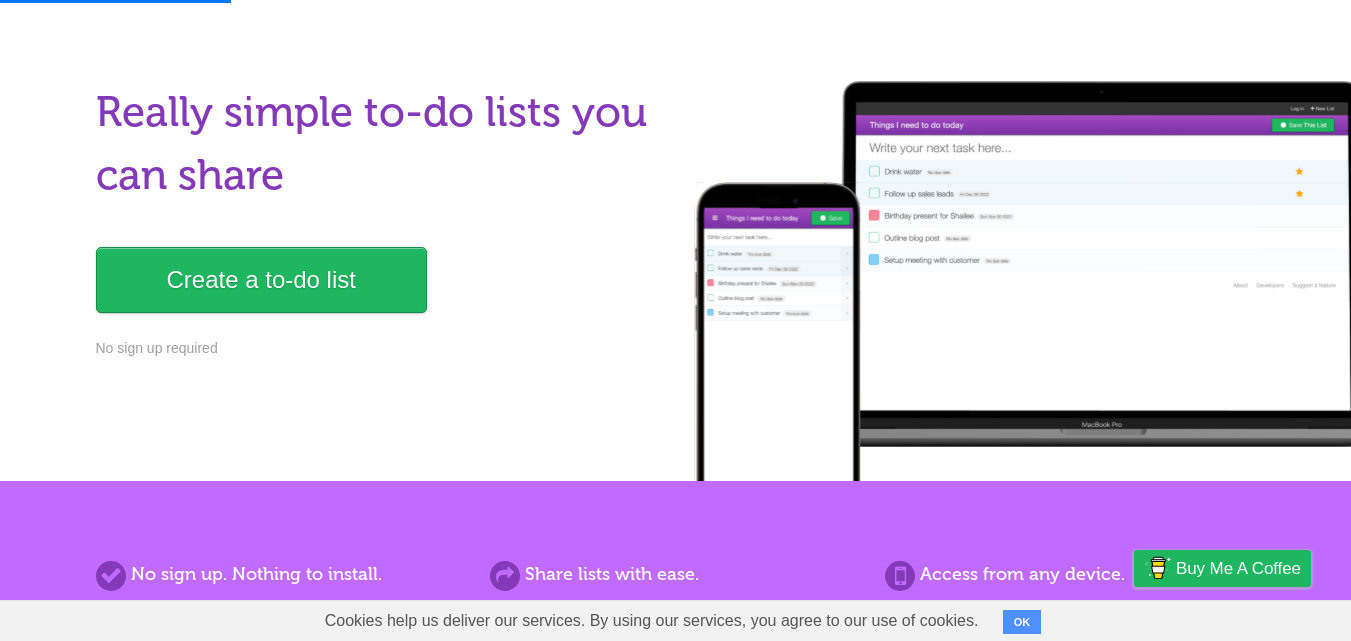 scroll, scrollTop: 0, scrollLeft: 0, axis: both 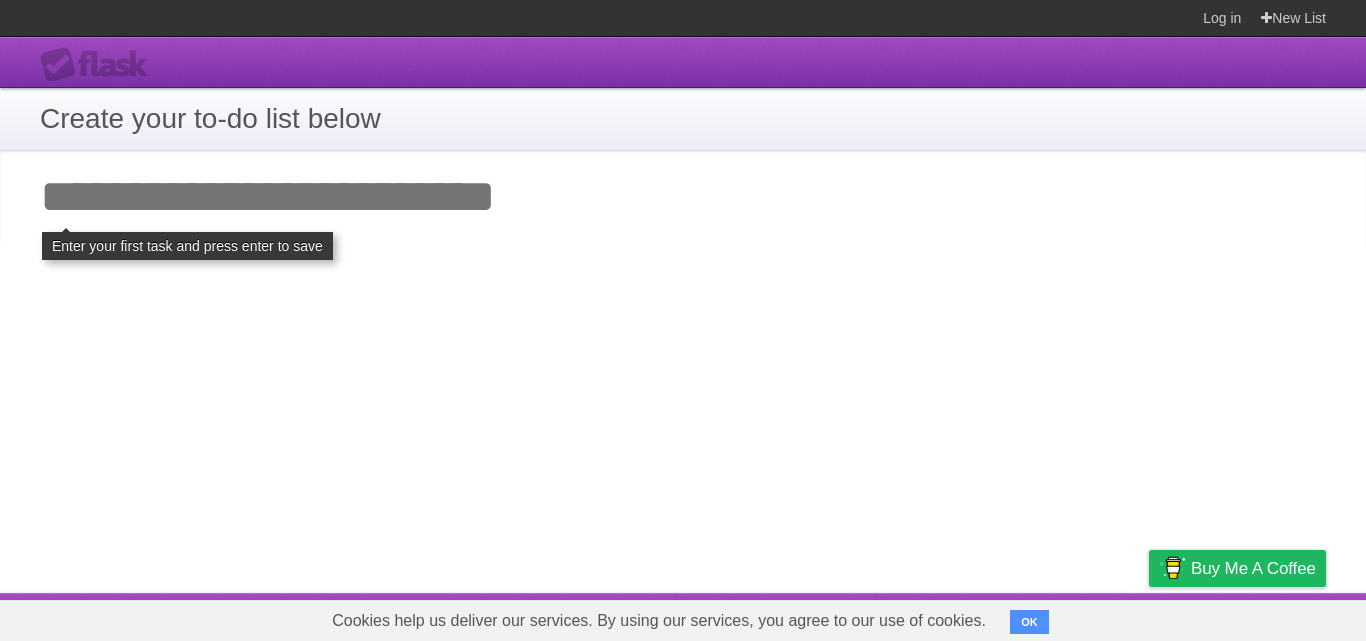 click on "Add your first task" at bounding box center [683, 197] 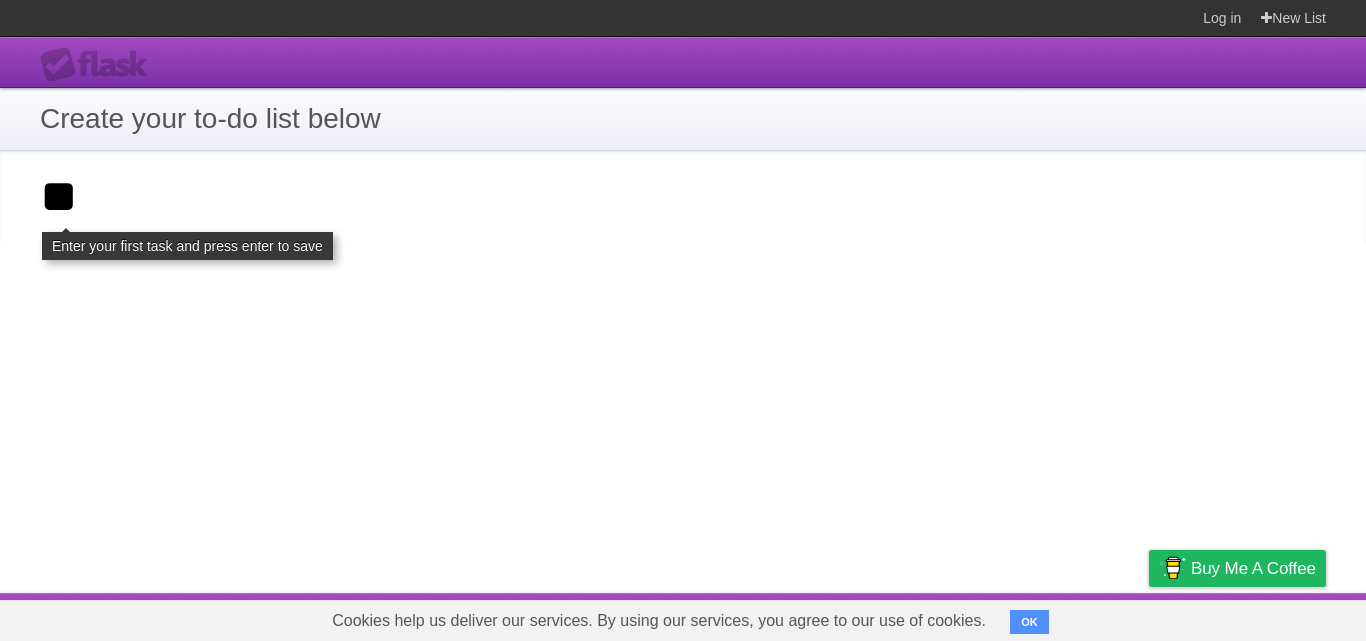 type on "*" 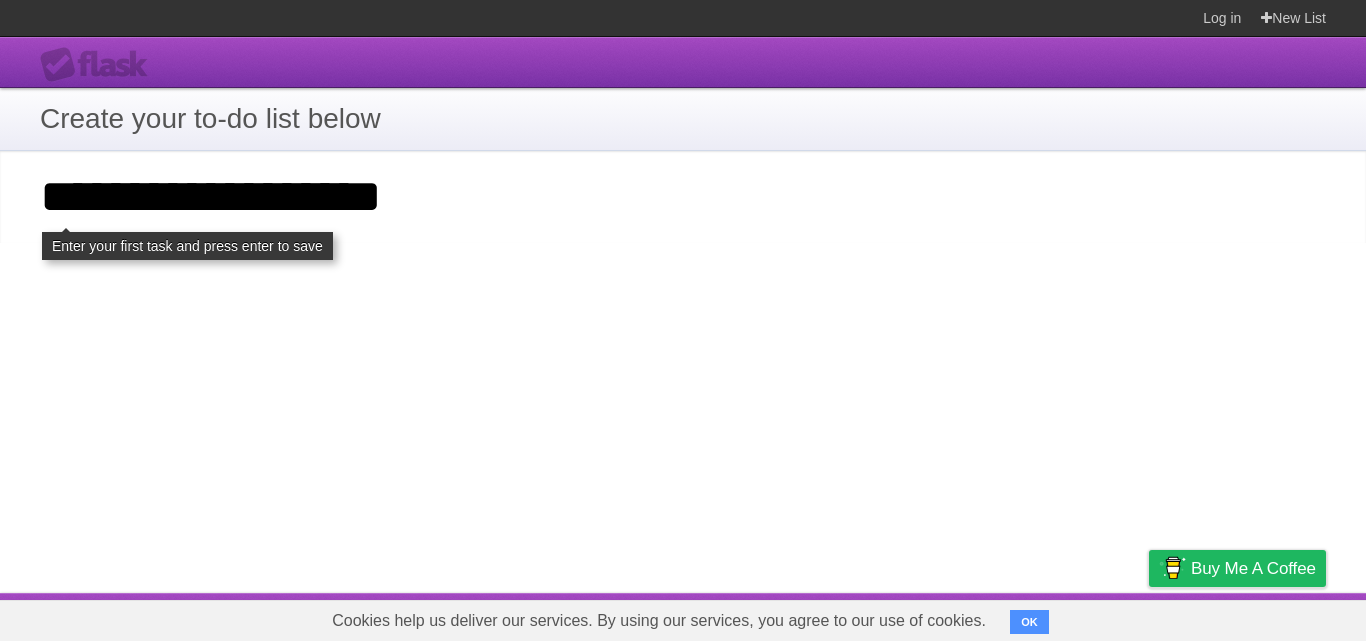 type on "**********" 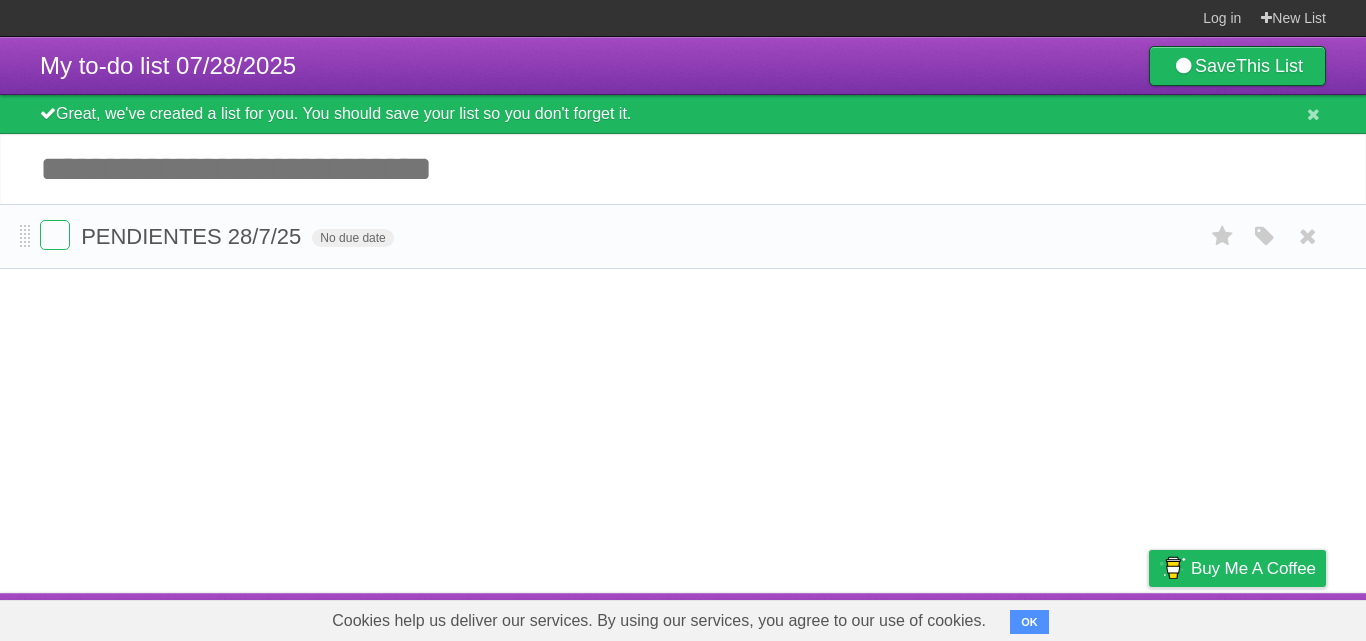 scroll, scrollTop: 0, scrollLeft: 0, axis: both 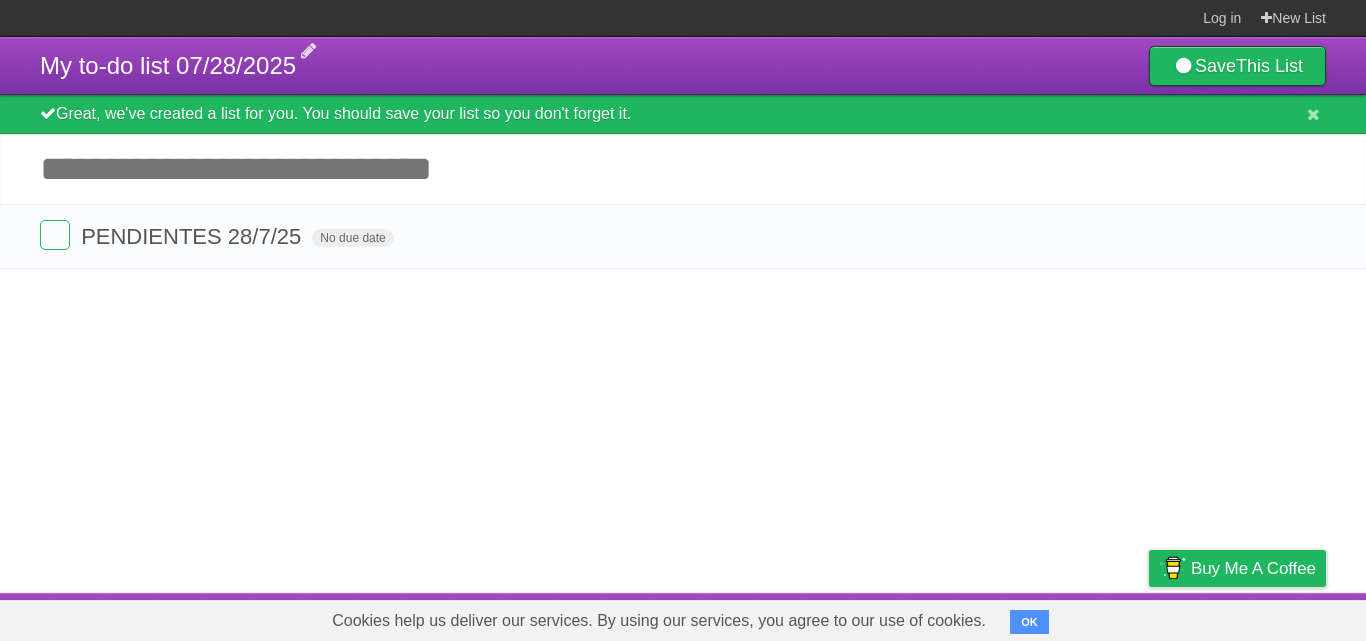 click on "My to-do list 07/28/2025" at bounding box center [168, 65] 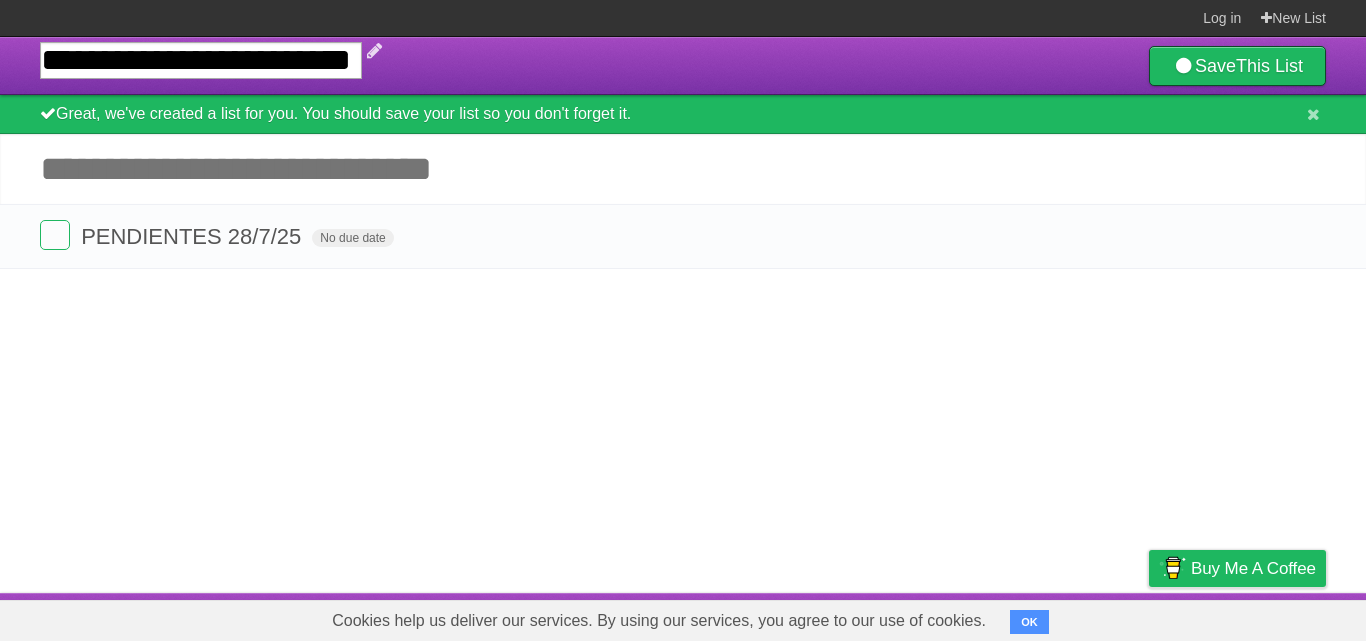 click on "**********" at bounding box center (201, 60) 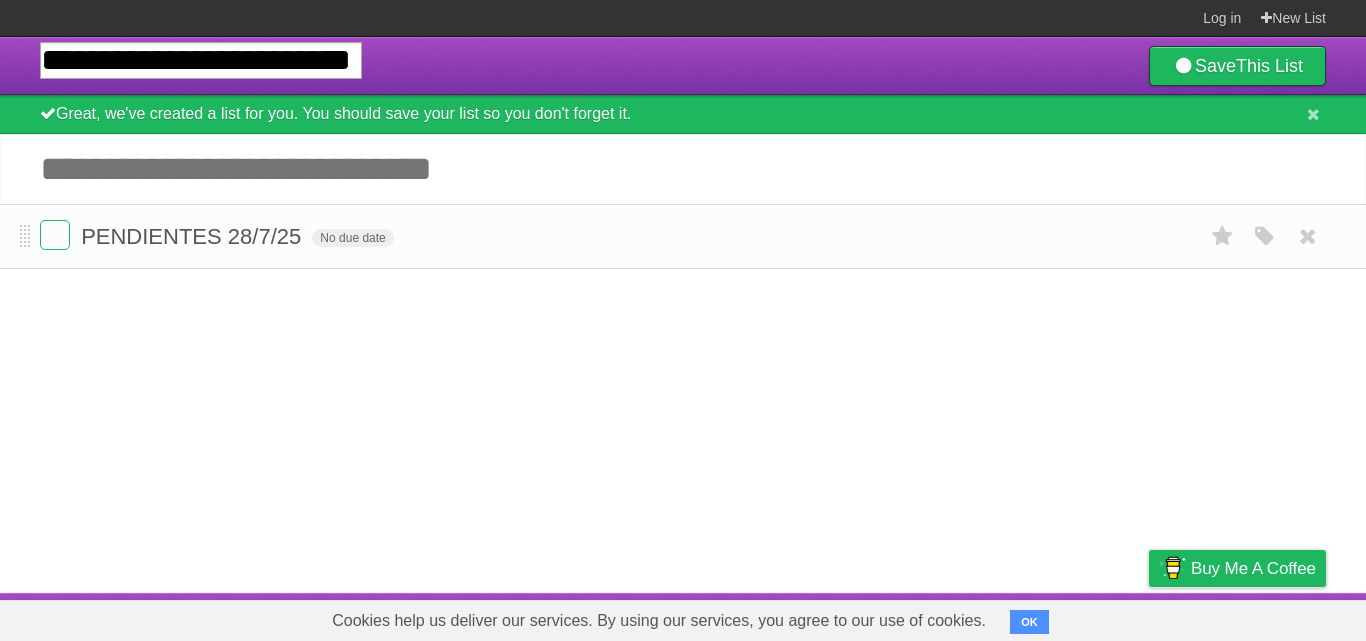 click on "PENDIENTES 28/7/25" at bounding box center [193, 236] 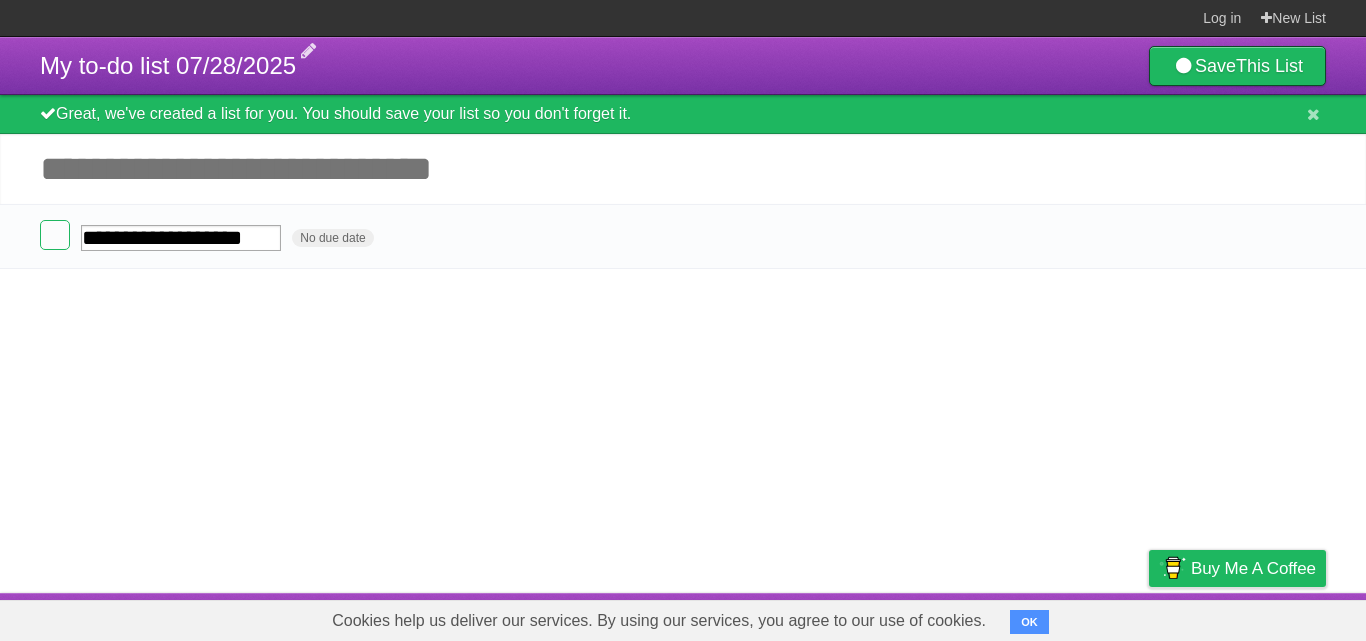 click on "My to-do list 07/28/2025" at bounding box center [168, 65] 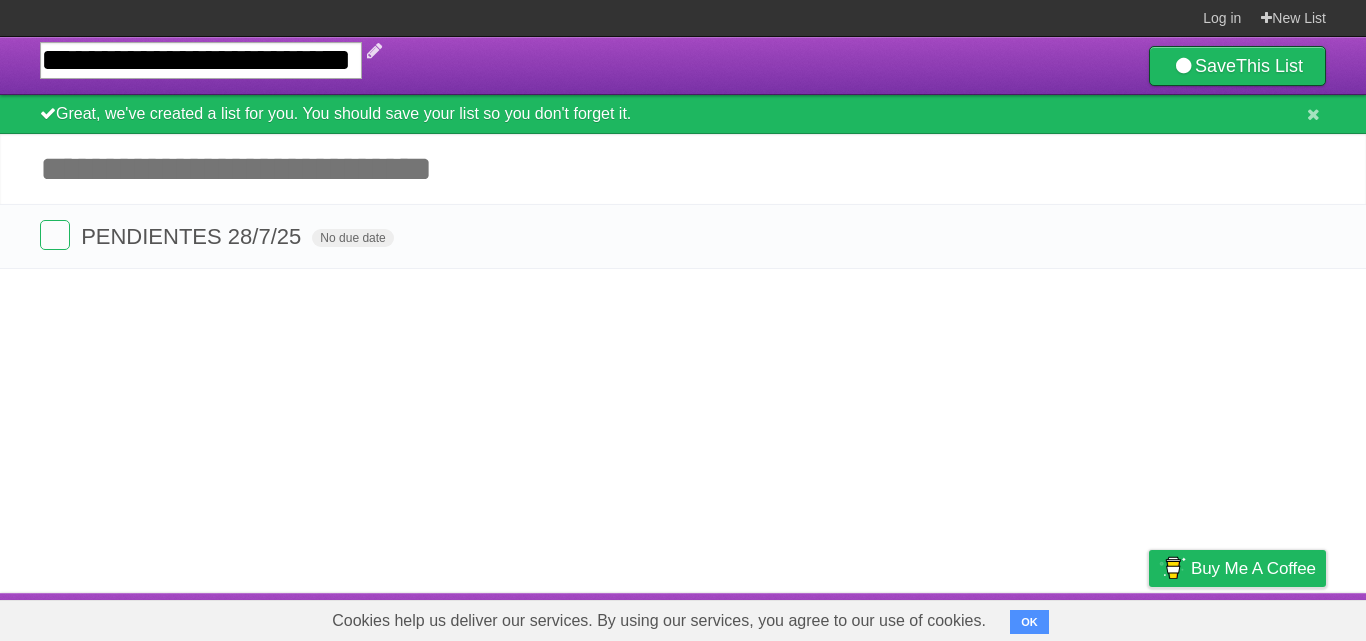 type on "**********" 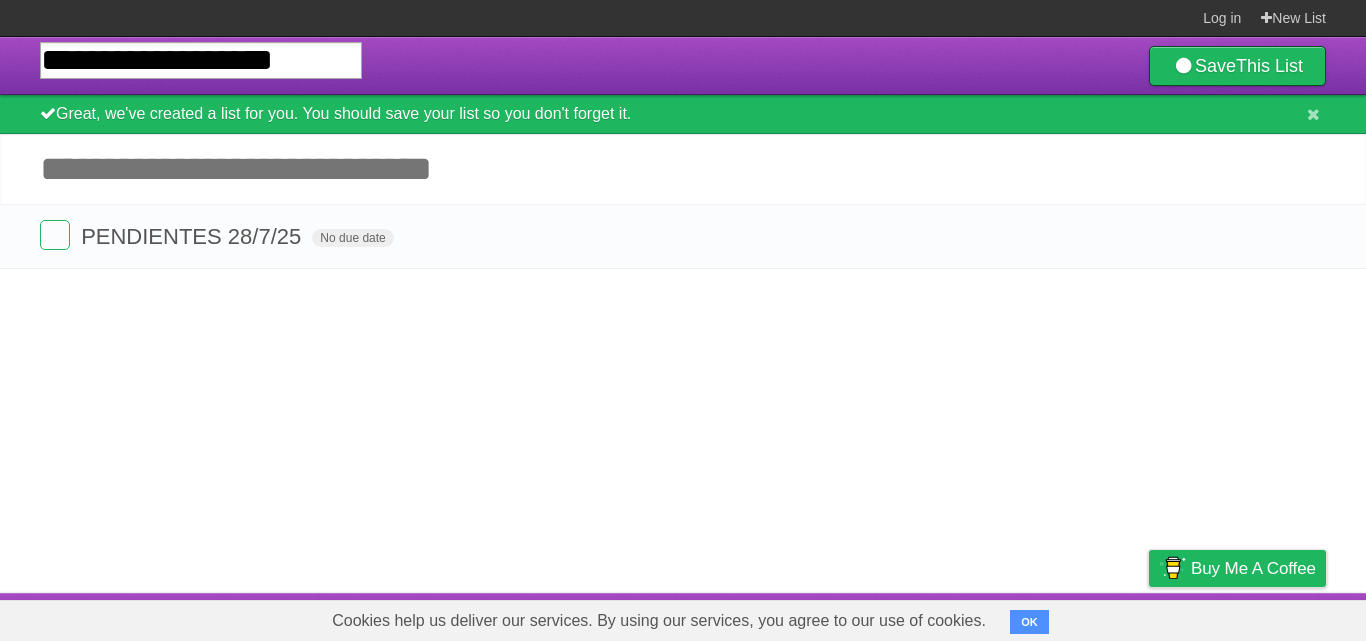 click at bounding box center (1308, 236) 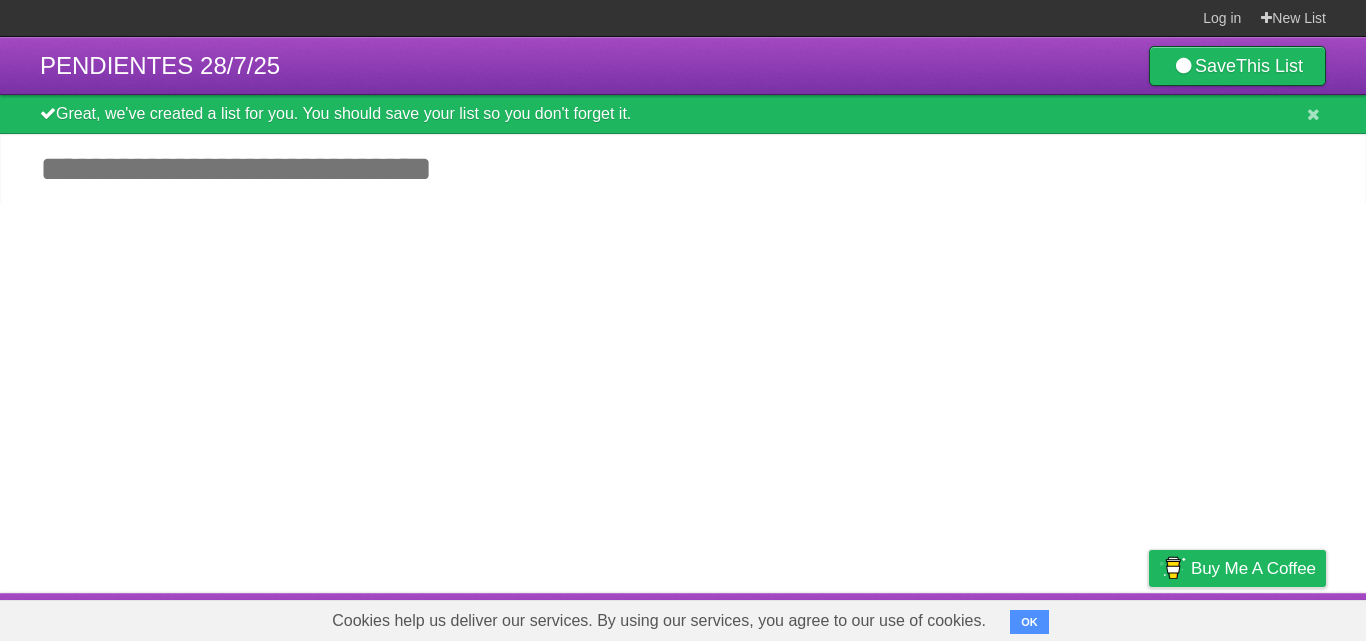 click on "Add another task" at bounding box center (683, 169) 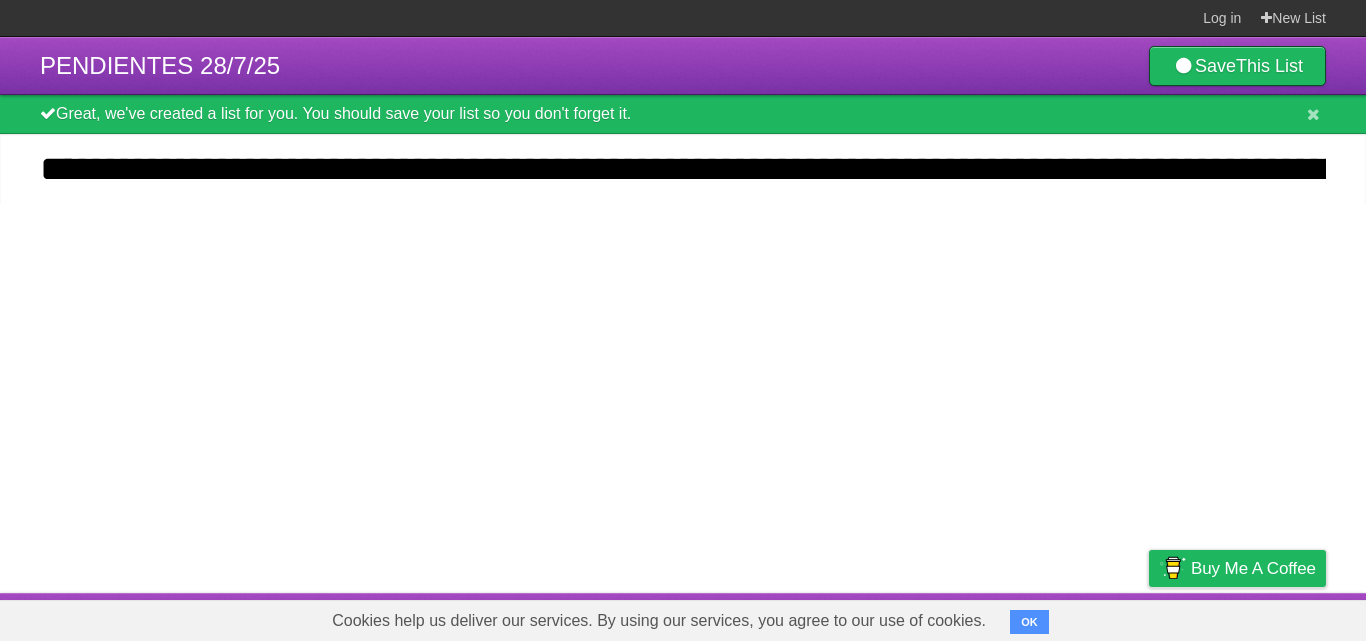 scroll, scrollTop: 0, scrollLeft: 3067, axis: horizontal 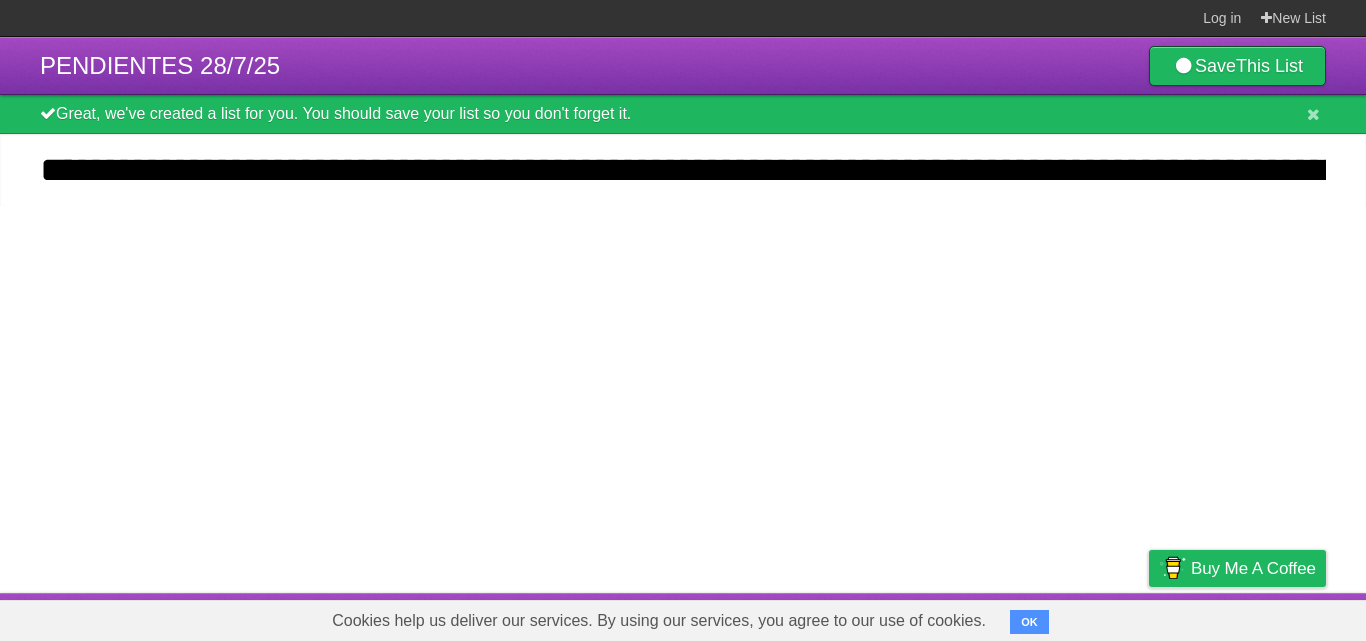 click on "**********" at bounding box center (683, 315) 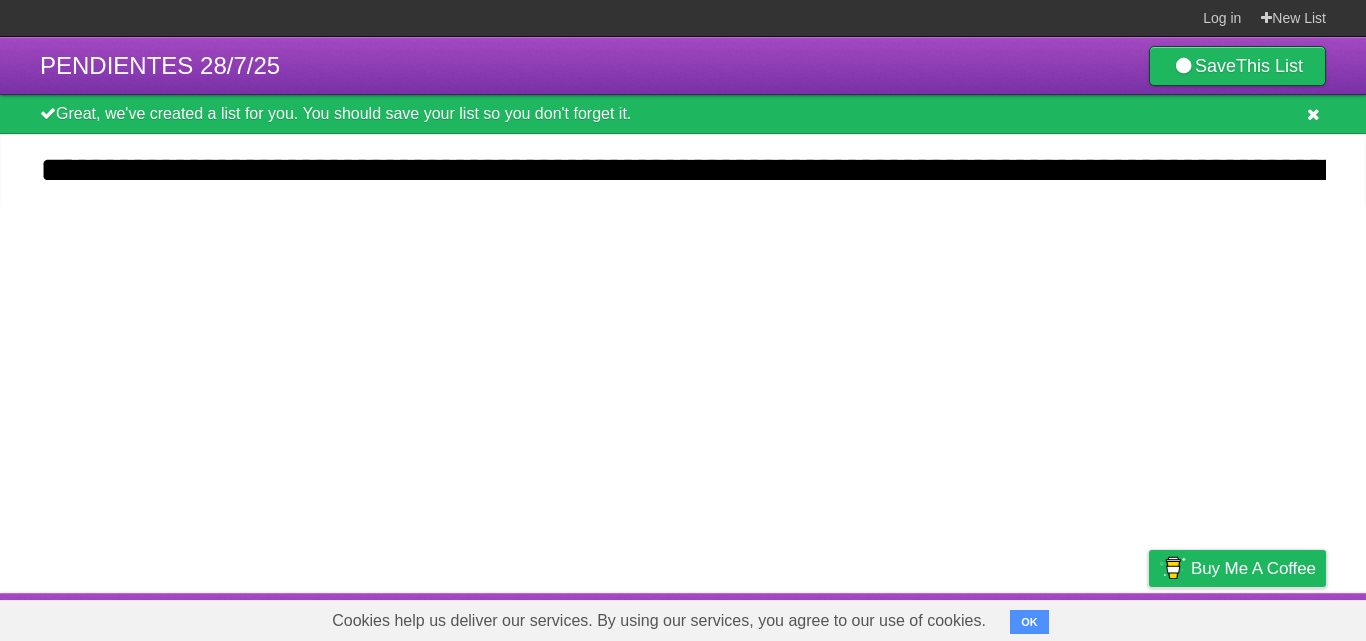 click at bounding box center [1313, 114] 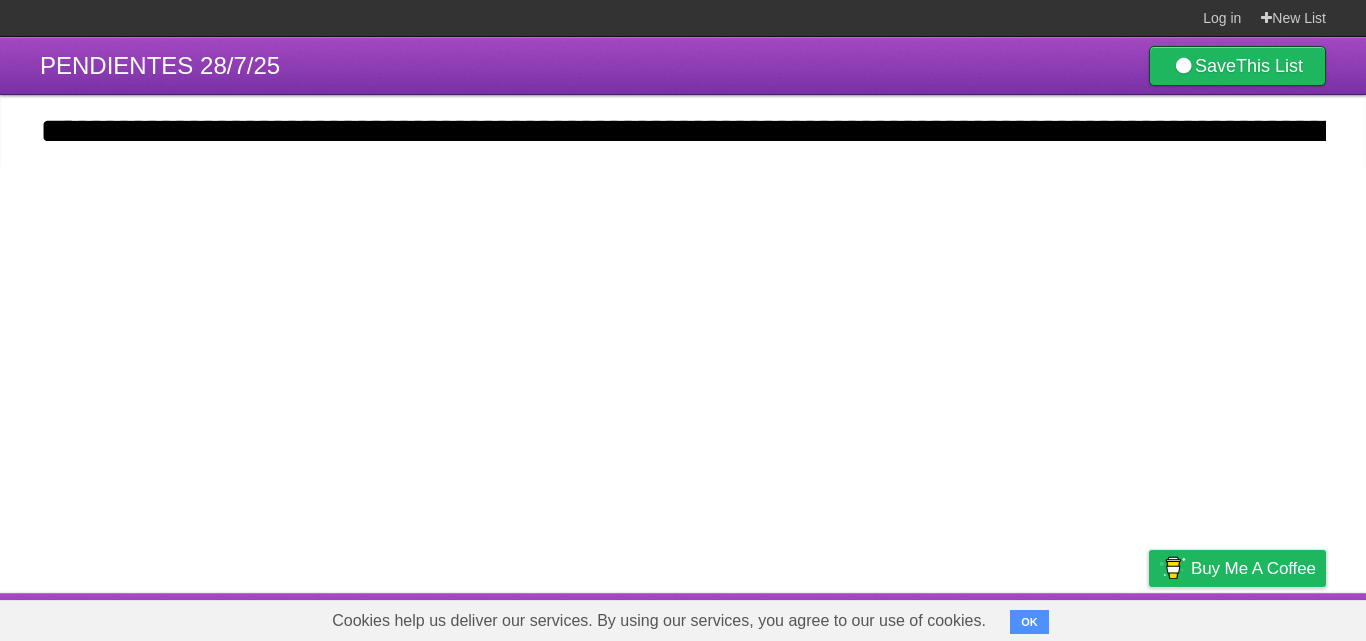 click on "**********" at bounding box center [683, 131] 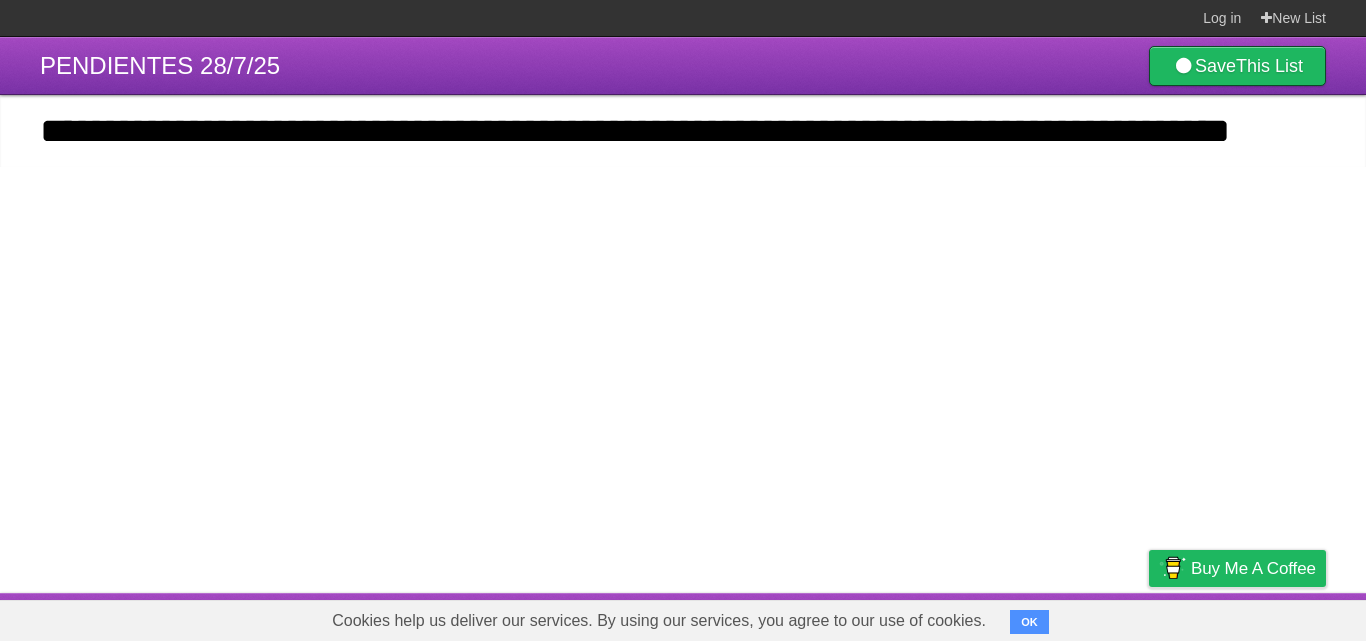drag, startPoint x: 1306, startPoint y: 123, endPoint x: 148, endPoint y: 123, distance: 1158 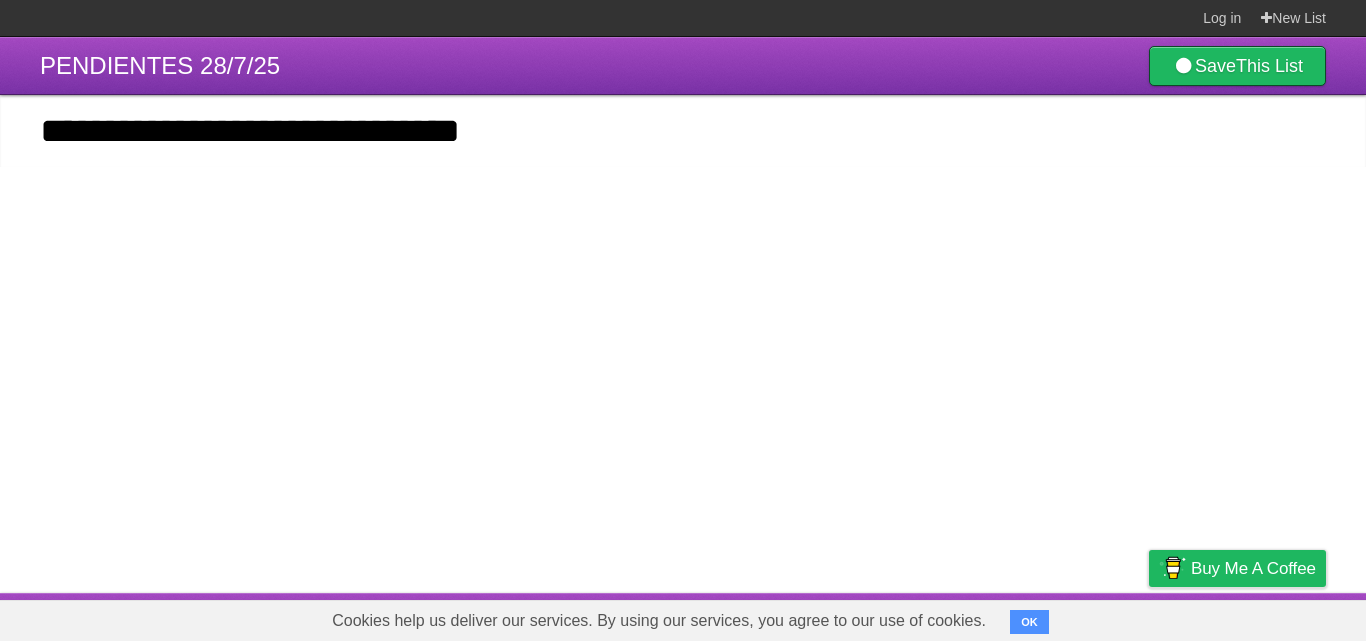 click on "**********" at bounding box center [683, 131] 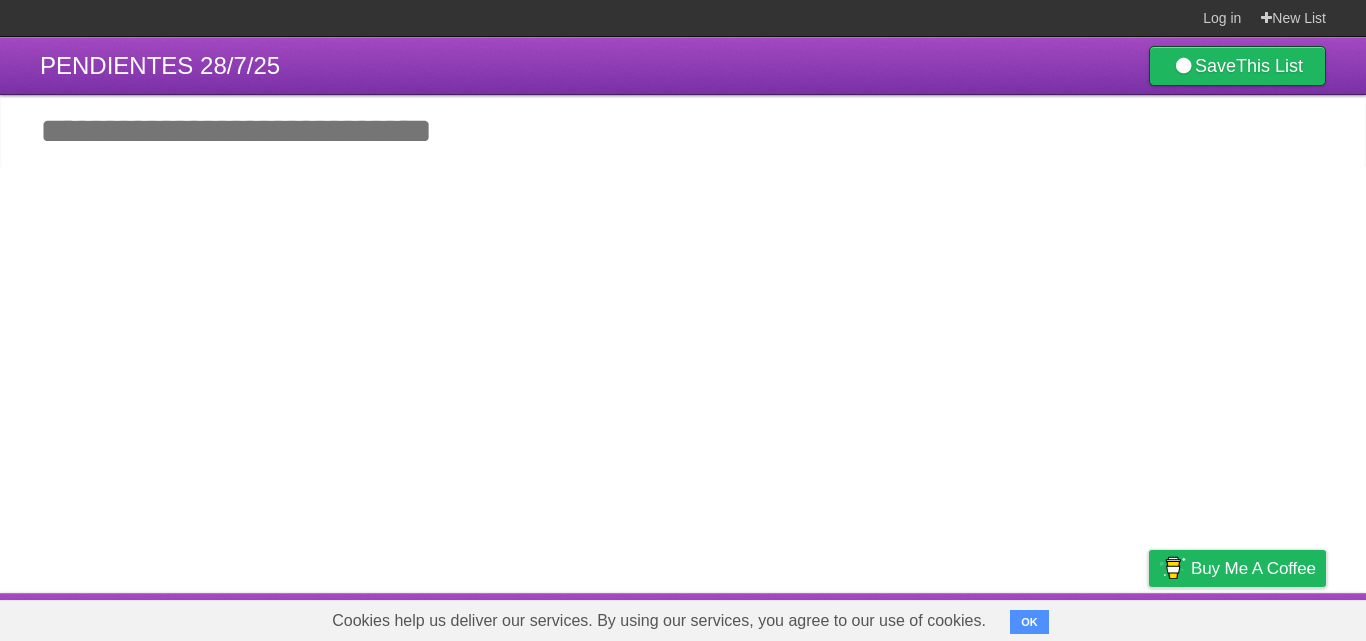 click on "PENDIENTES 28/7/25
Save  This List
Great, we've created a list for you. You should save your list so you don't forget it.
Add another task
*********" at bounding box center [683, 315] 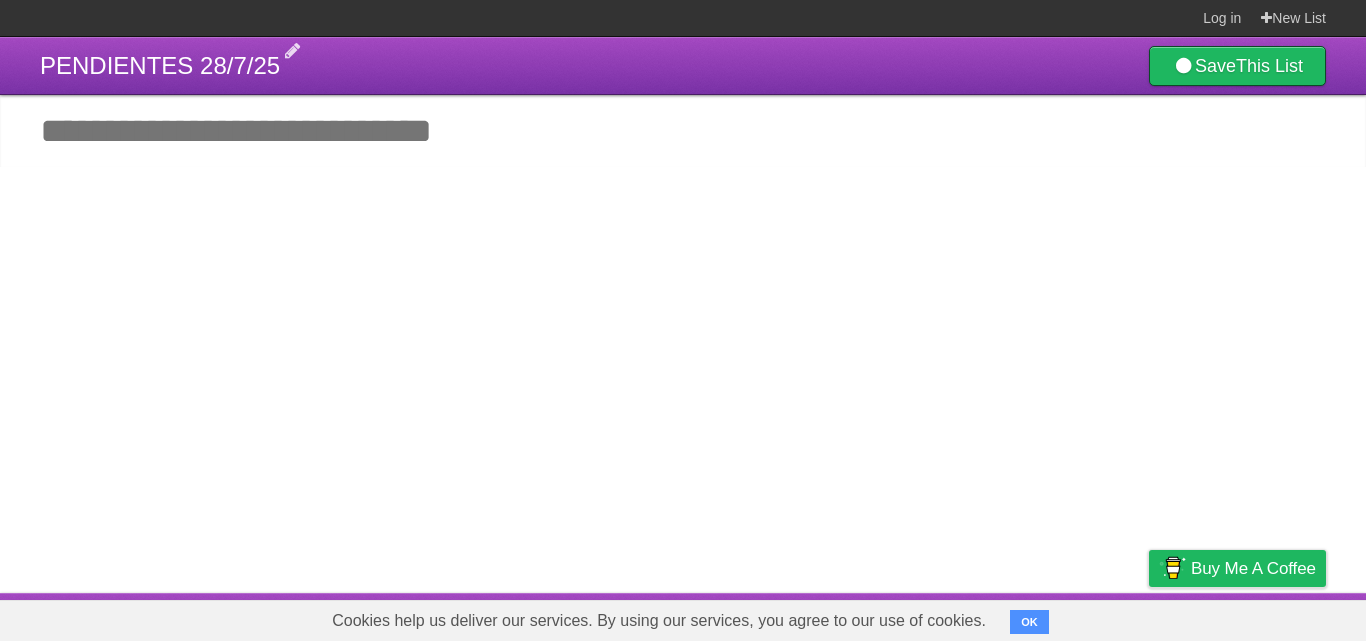 click on "PENDIENTES 28/7/25" at bounding box center [160, 65] 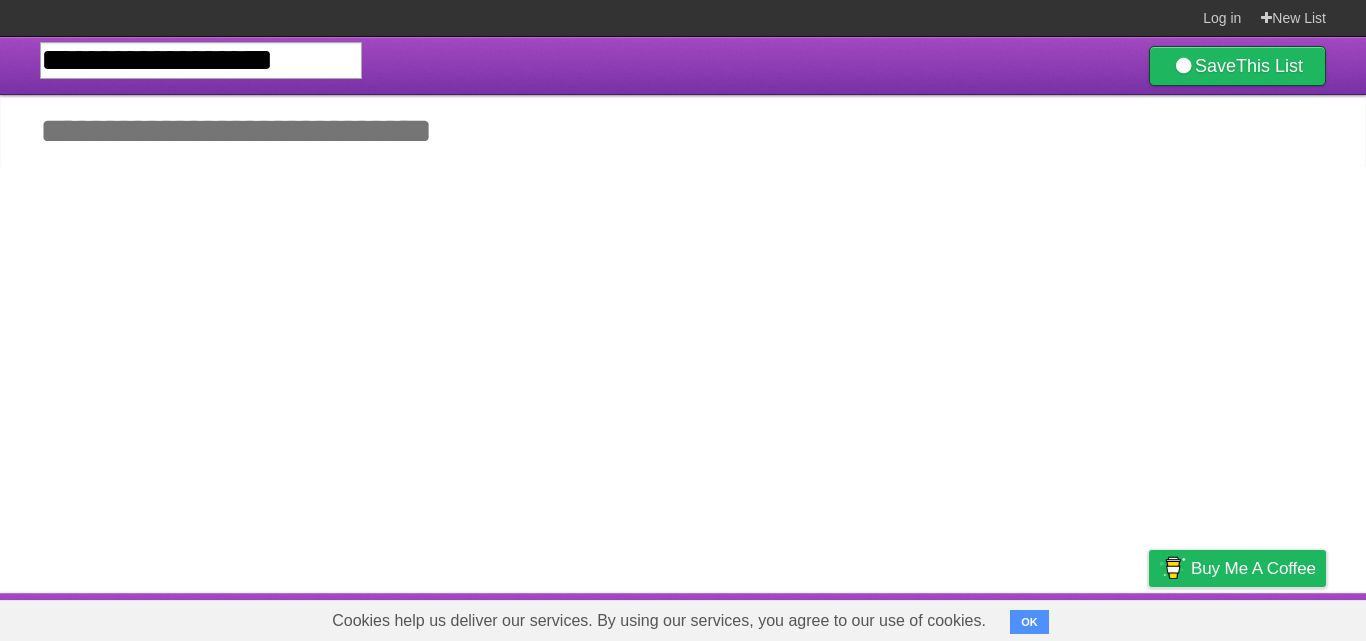 click on "Add another task" at bounding box center (683, 131) 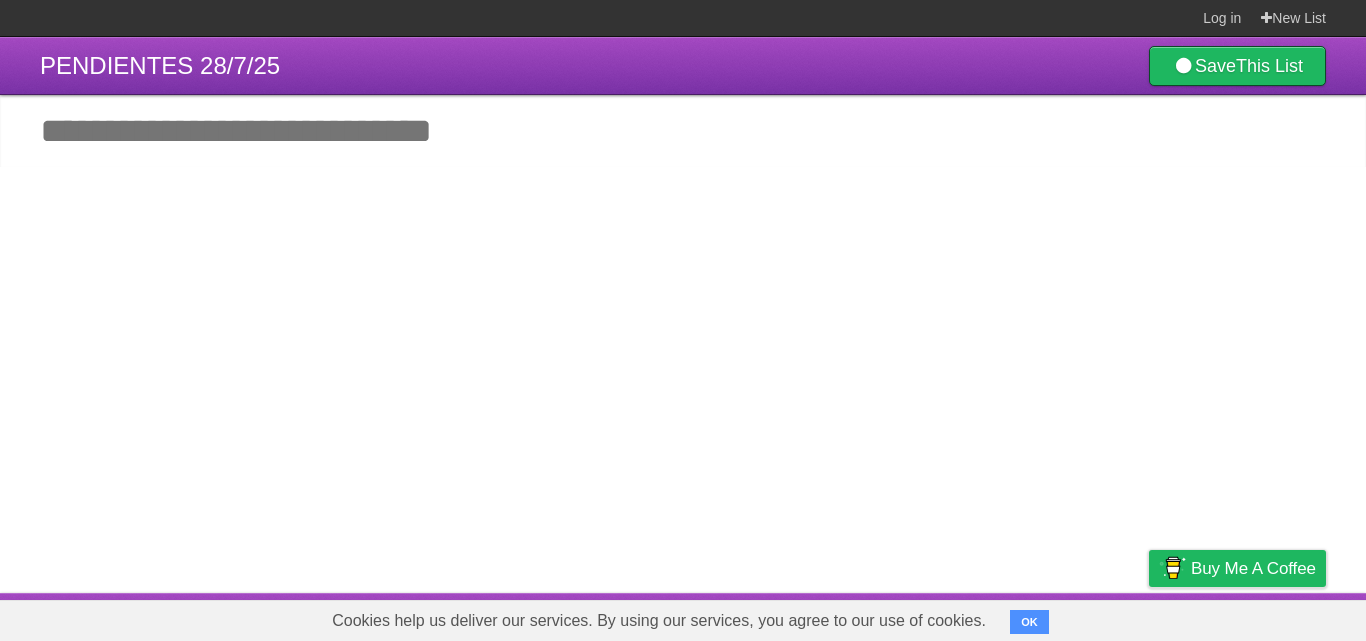 click on "Add another task" at bounding box center [683, 131] 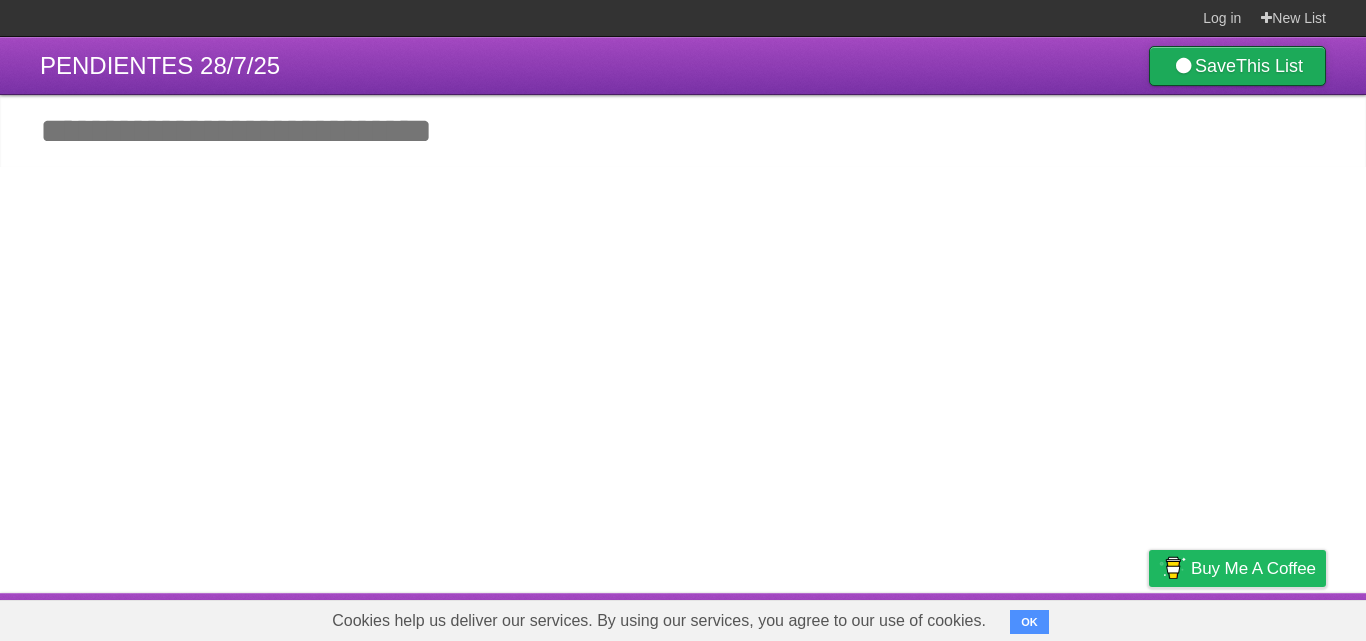 click on "Save  This List" at bounding box center [1237, 66] 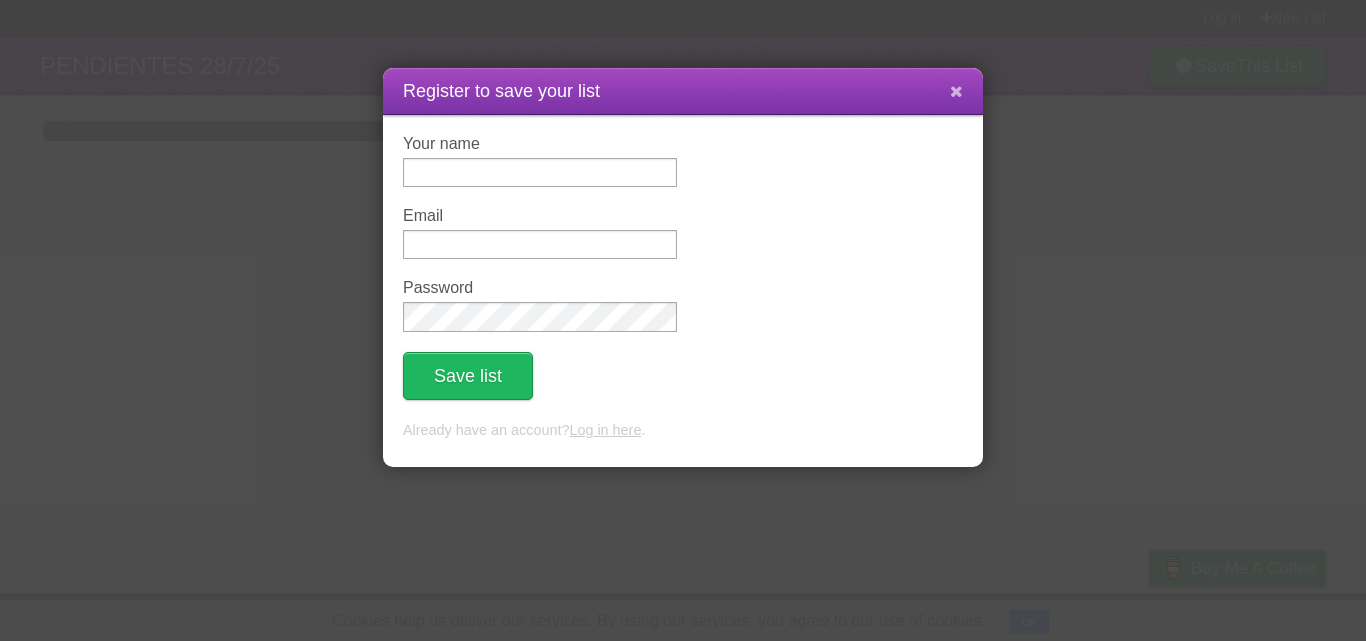 click at bounding box center [956, 92] 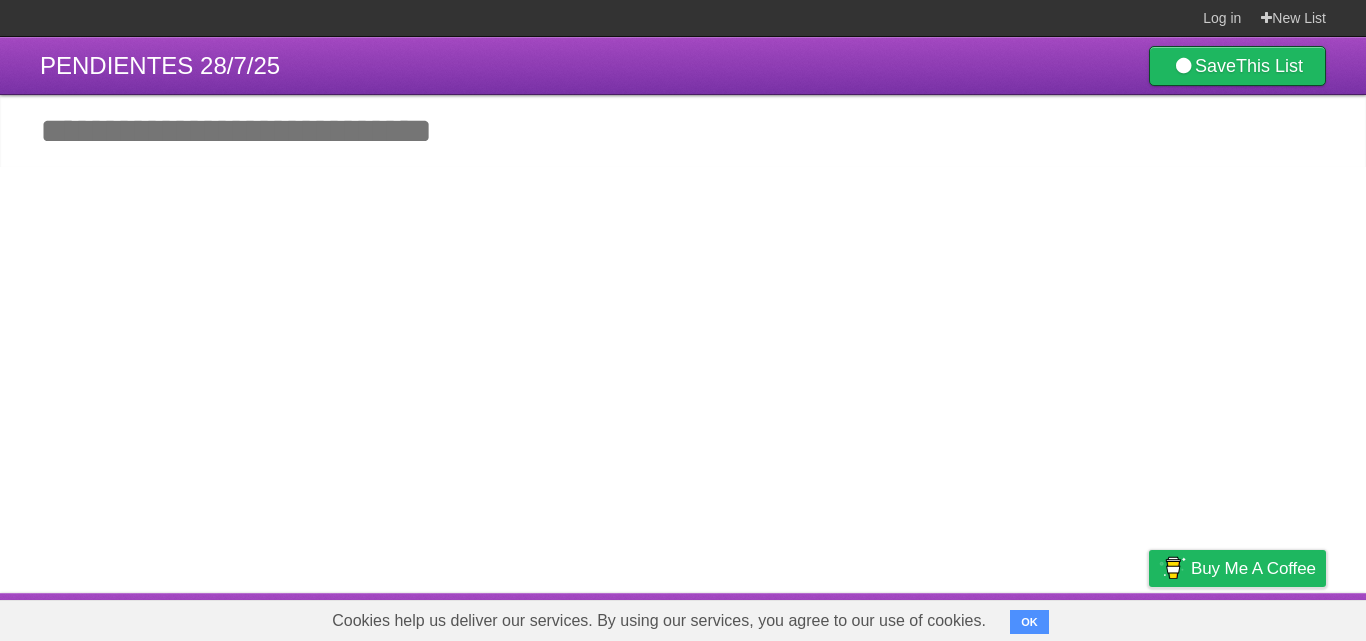 click on "PENDIENTES 28/7/25
Save  This List
Great, we've created a list for you. You should save your list so you don't forget it.
Add another task
*********" at bounding box center [683, 315] 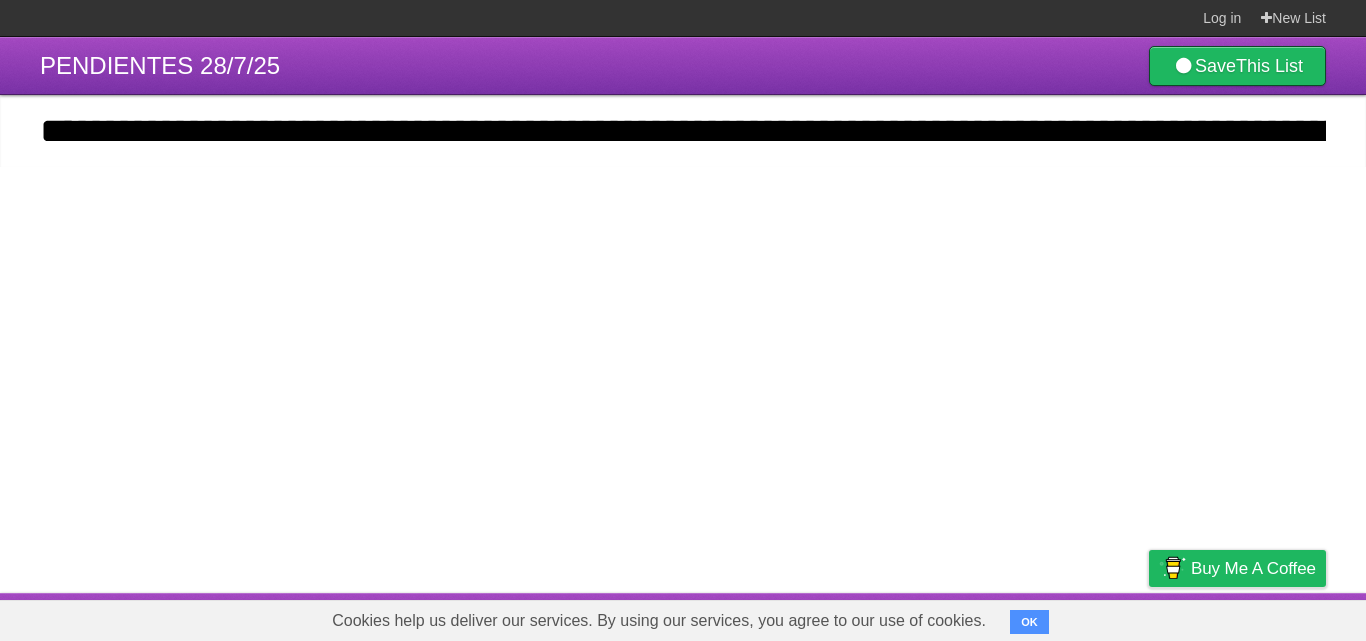 scroll, scrollTop: 0, scrollLeft: 3067, axis: horizontal 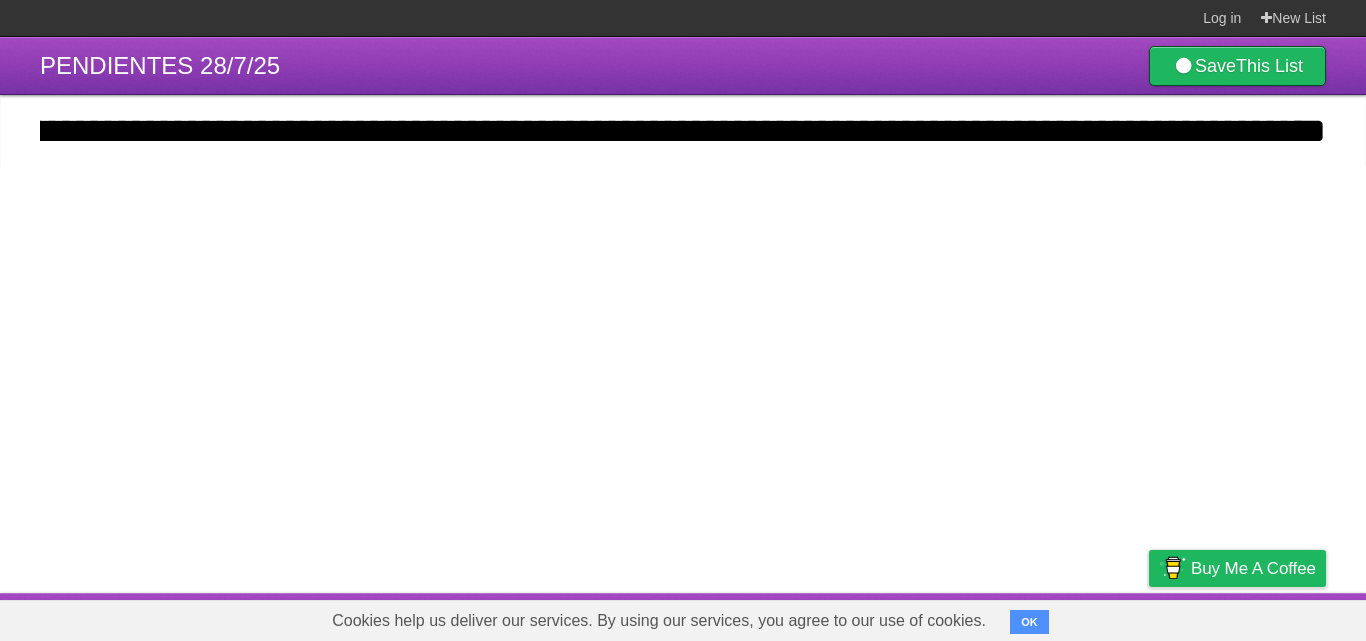 click on "**********" at bounding box center (683, 131) 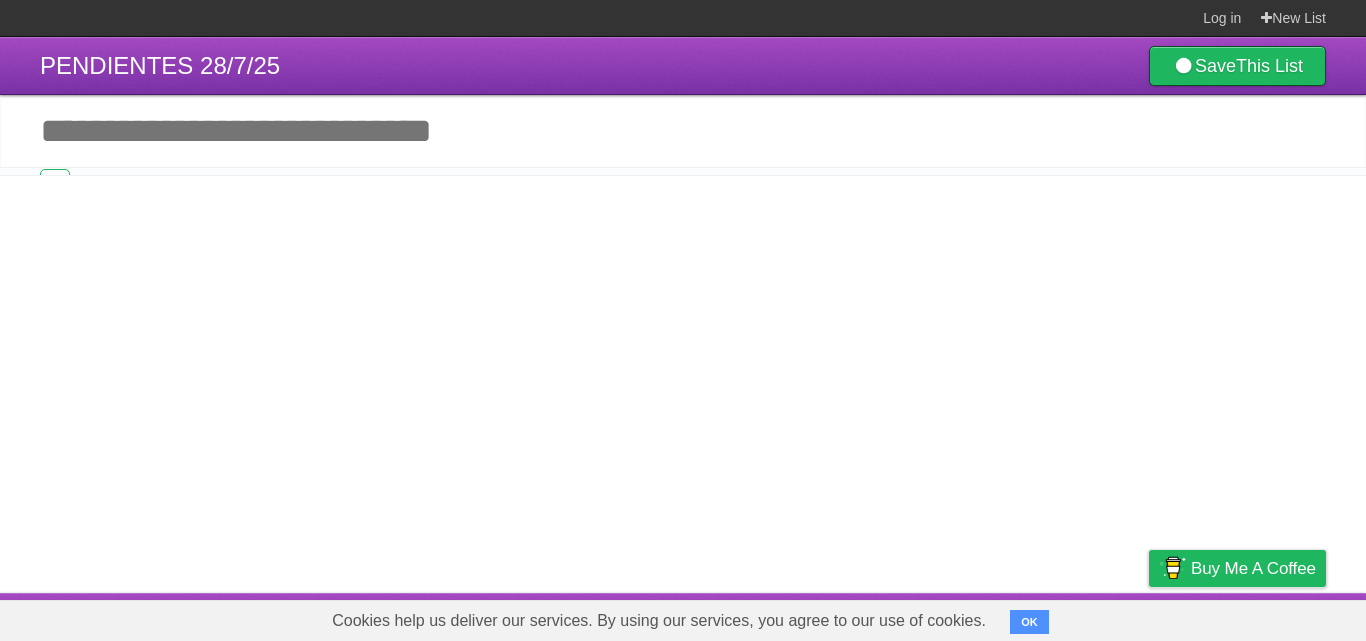 scroll, scrollTop: 0, scrollLeft: 0, axis: both 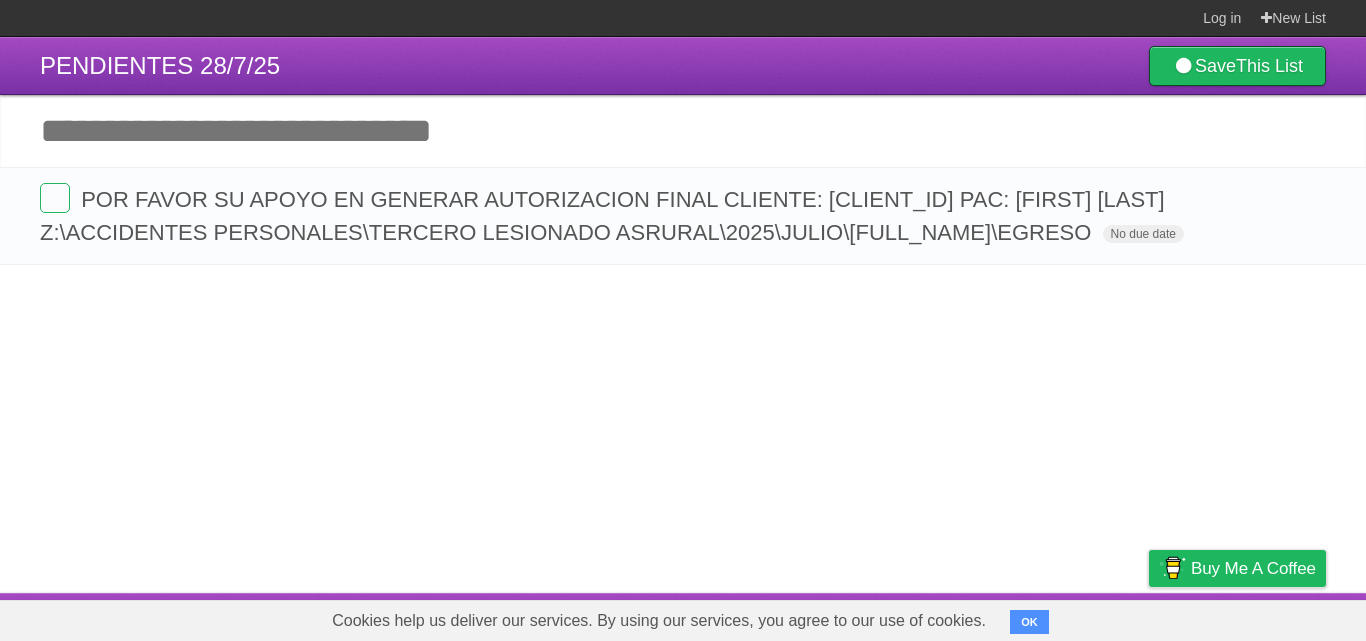 click on "PENDIENTES 28/7/25
Save  This List
Great, we've created a list for you. You should save your list so you don't forget it.
Add another task
*********
POR FAVOR SU APOYO EN GENERAR AUTORIZACION FINAL   CLIENTE: 12105741  PAC: JULIANA HERNANDEZ  Z:\ACCIDENTES PERSONALES\TERCERO LESIONADO ASRURAL\2025\JULIO\JULIANA FERNANDA ANTONELLA HERNANDEZ MORAN\EGRESO
No due date
White
Red
Blue
Green
Purple
Orange" at bounding box center [683, 315] 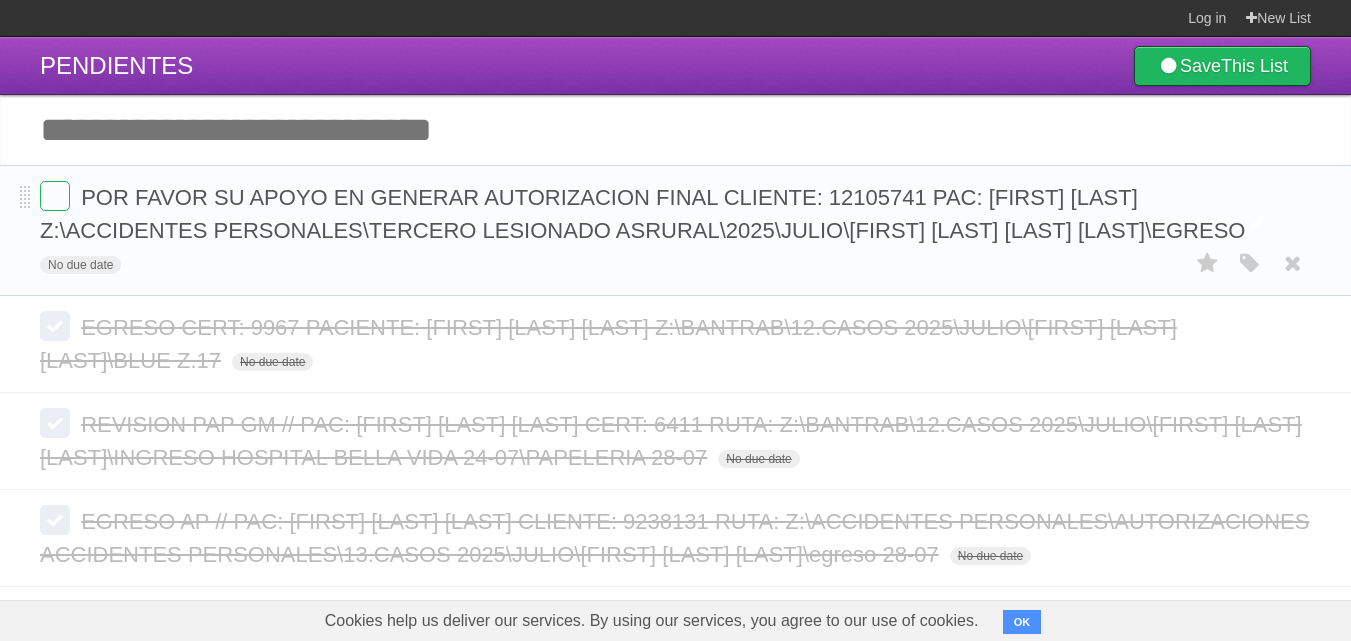 scroll, scrollTop: 0, scrollLeft: 0, axis: both 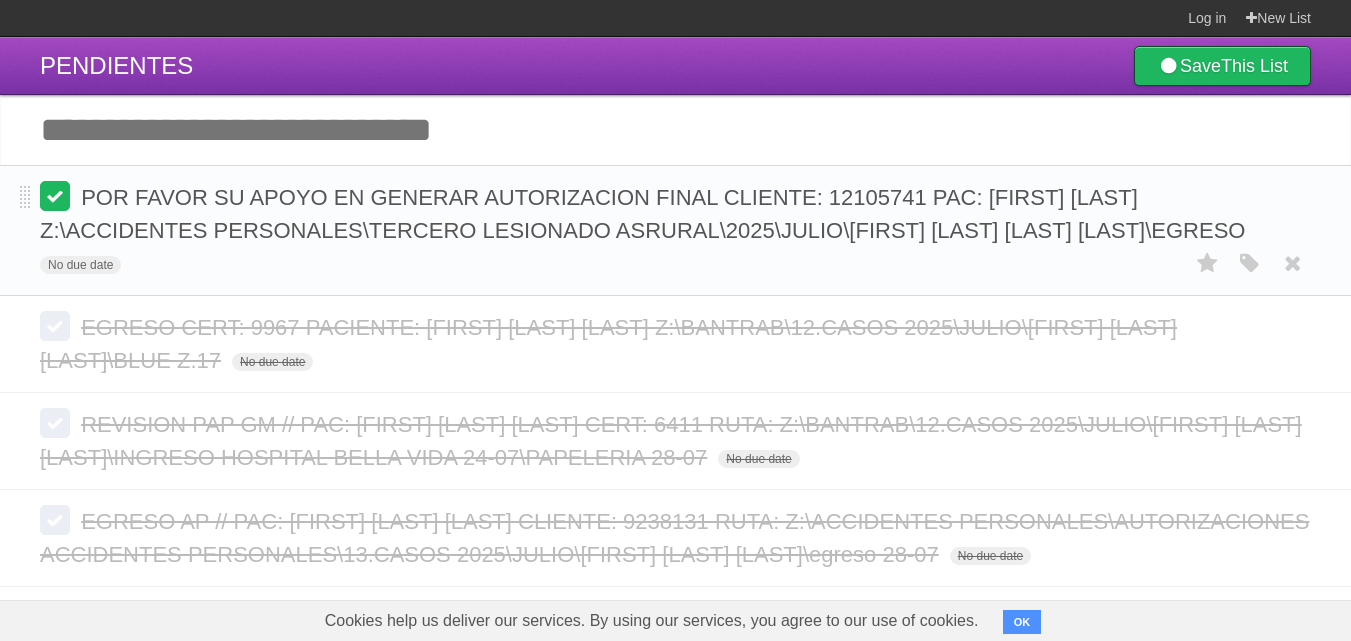 click at bounding box center [55, 196] 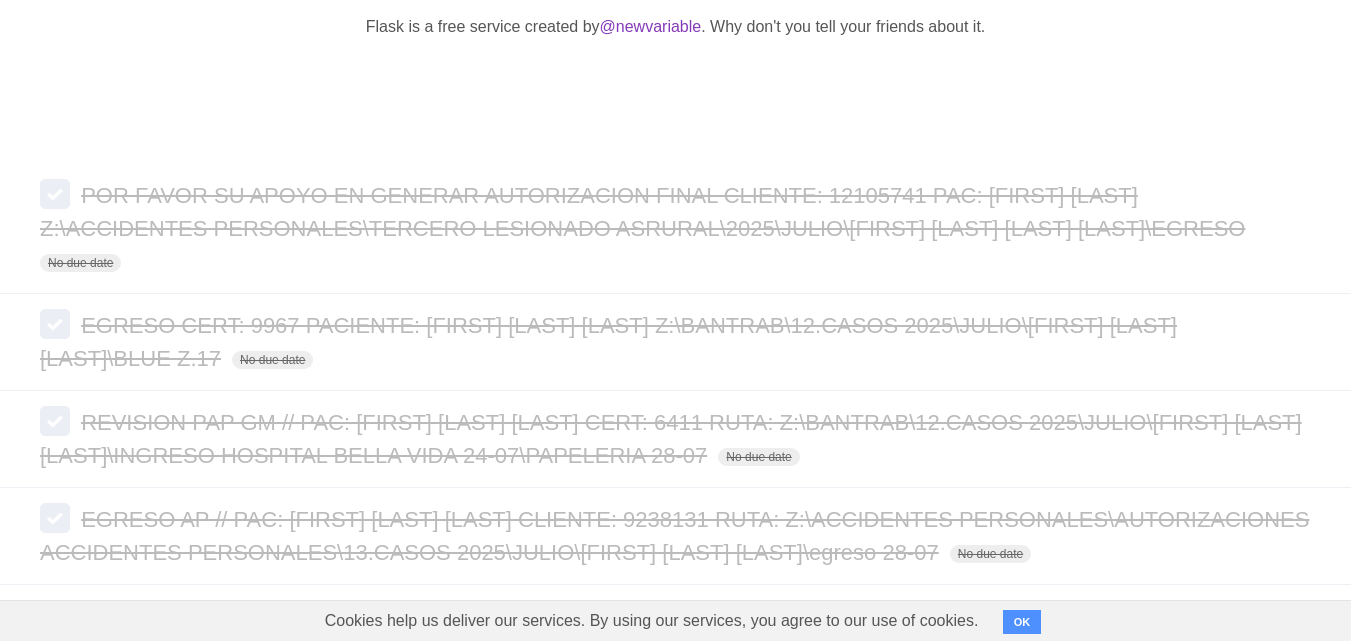 scroll, scrollTop: 513, scrollLeft: 0, axis: vertical 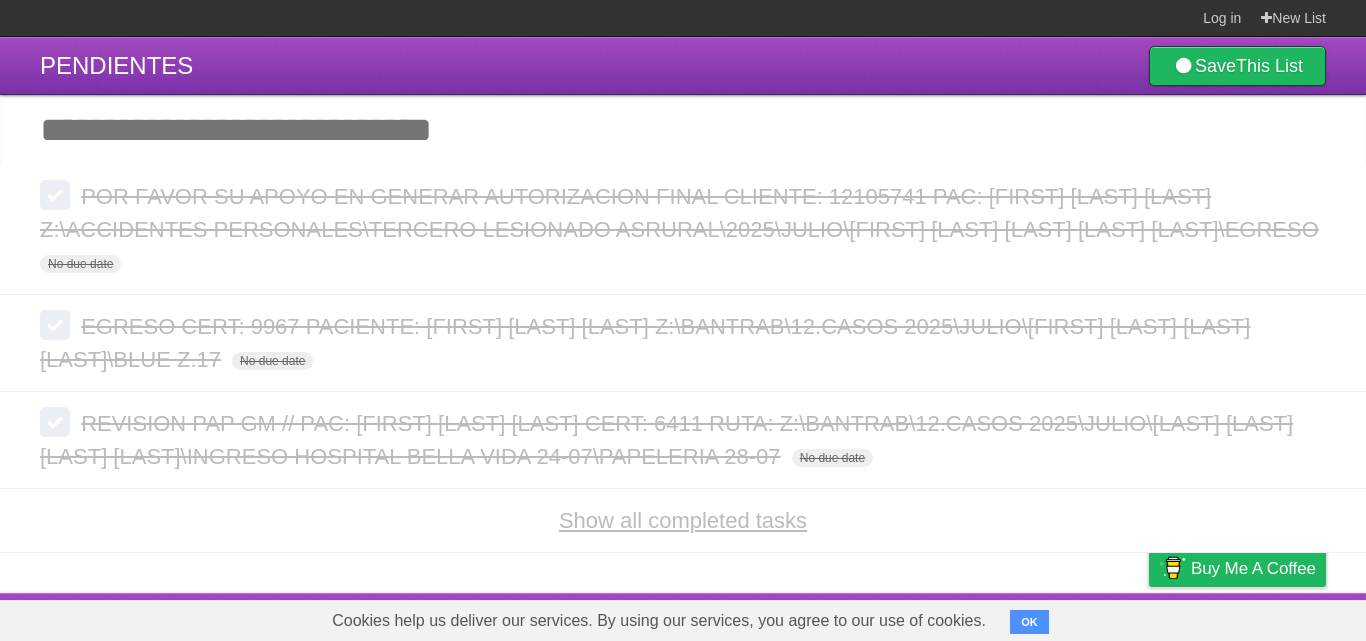 click on "Show all completed tasks" at bounding box center (683, 520) 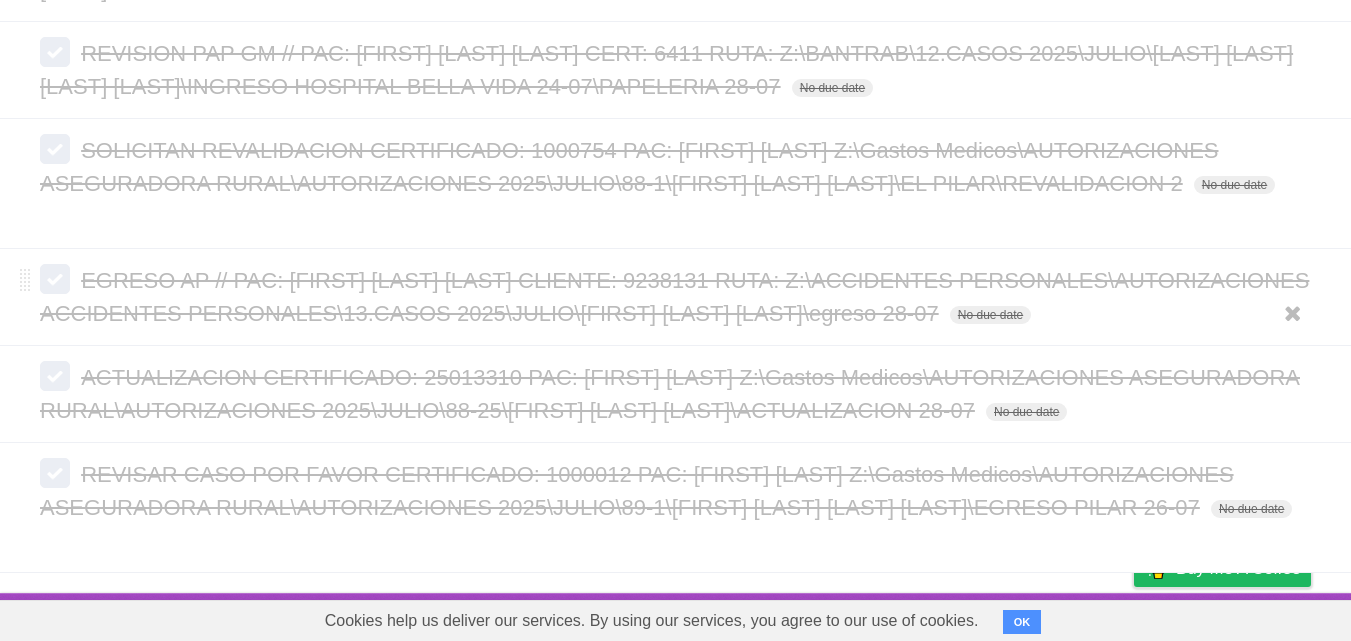 scroll, scrollTop: 438, scrollLeft: 0, axis: vertical 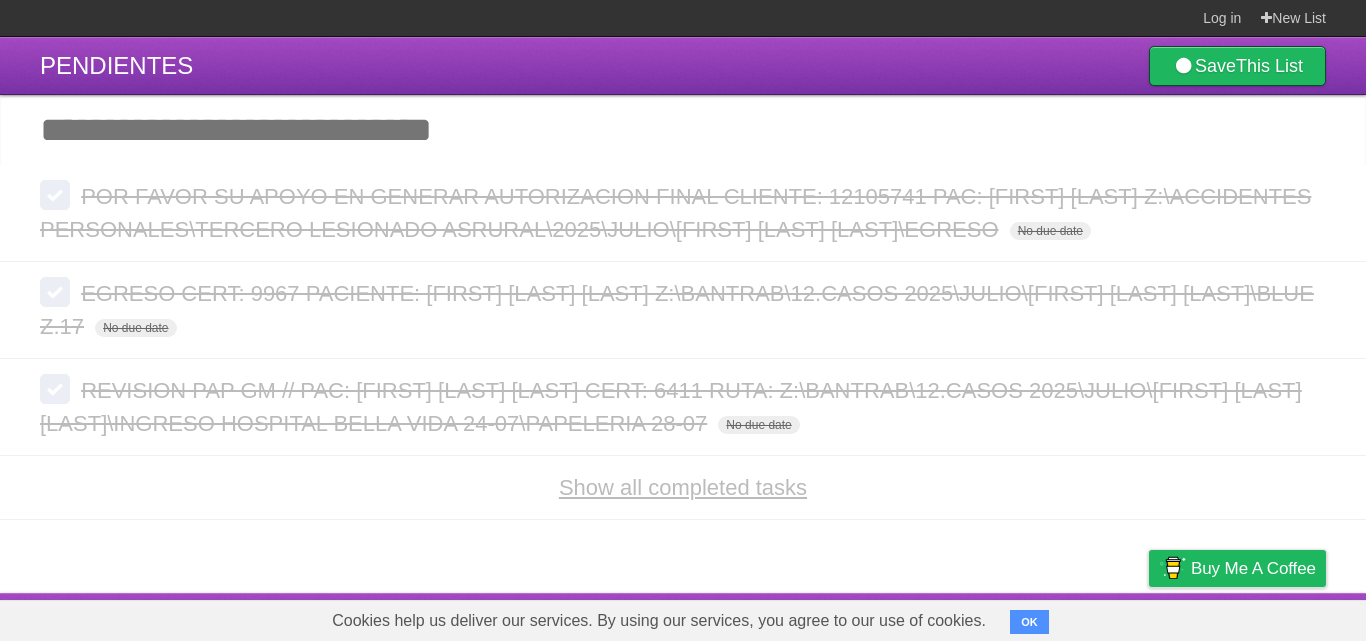 click on "Show all completed tasks" at bounding box center (683, 487) 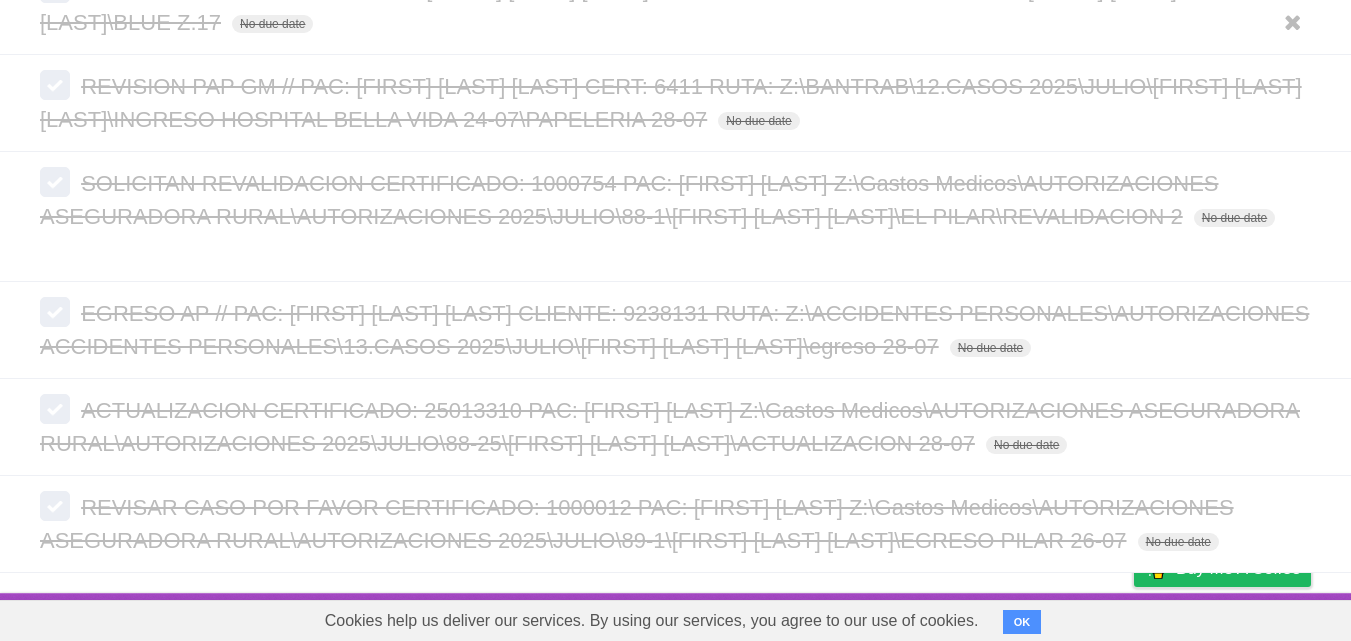 scroll, scrollTop: 438, scrollLeft: 0, axis: vertical 